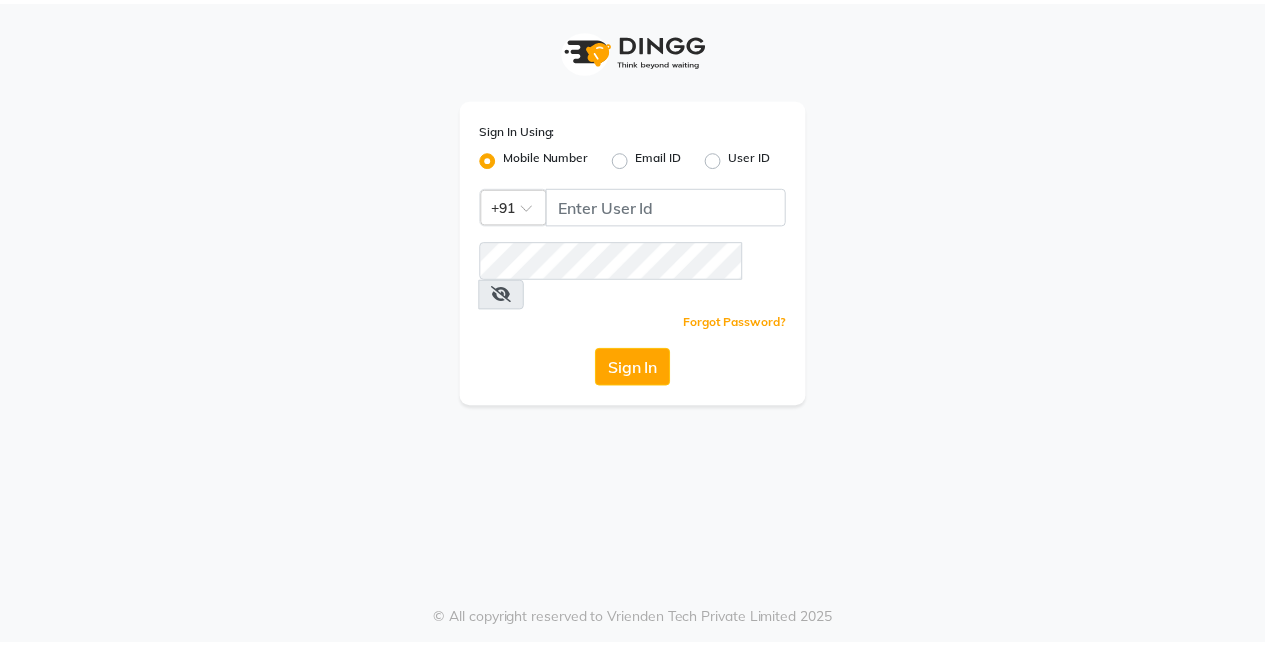 scroll, scrollTop: 0, scrollLeft: 0, axis: both 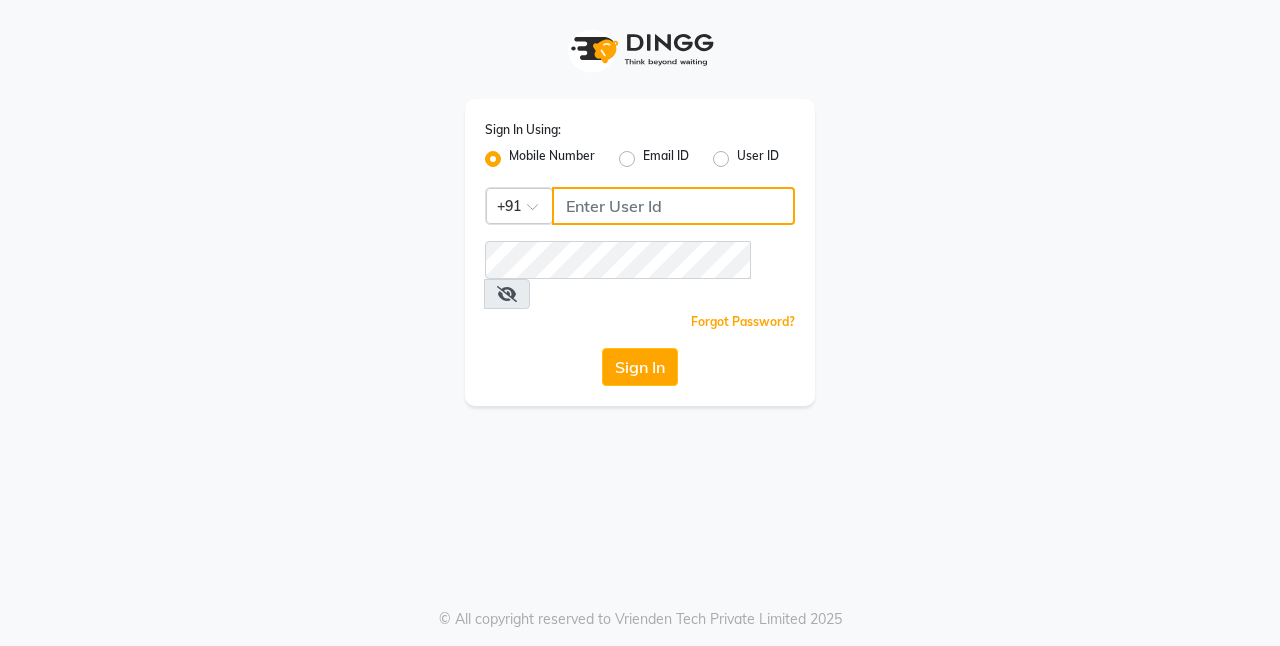 click 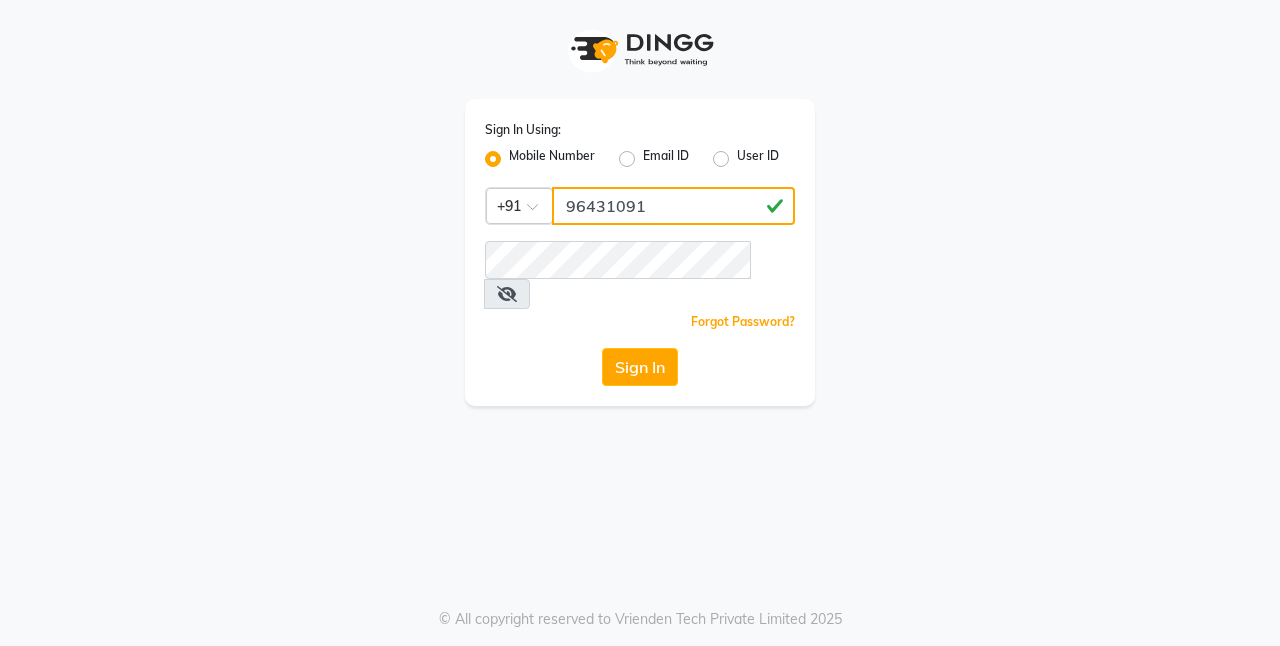 click on "96431091" 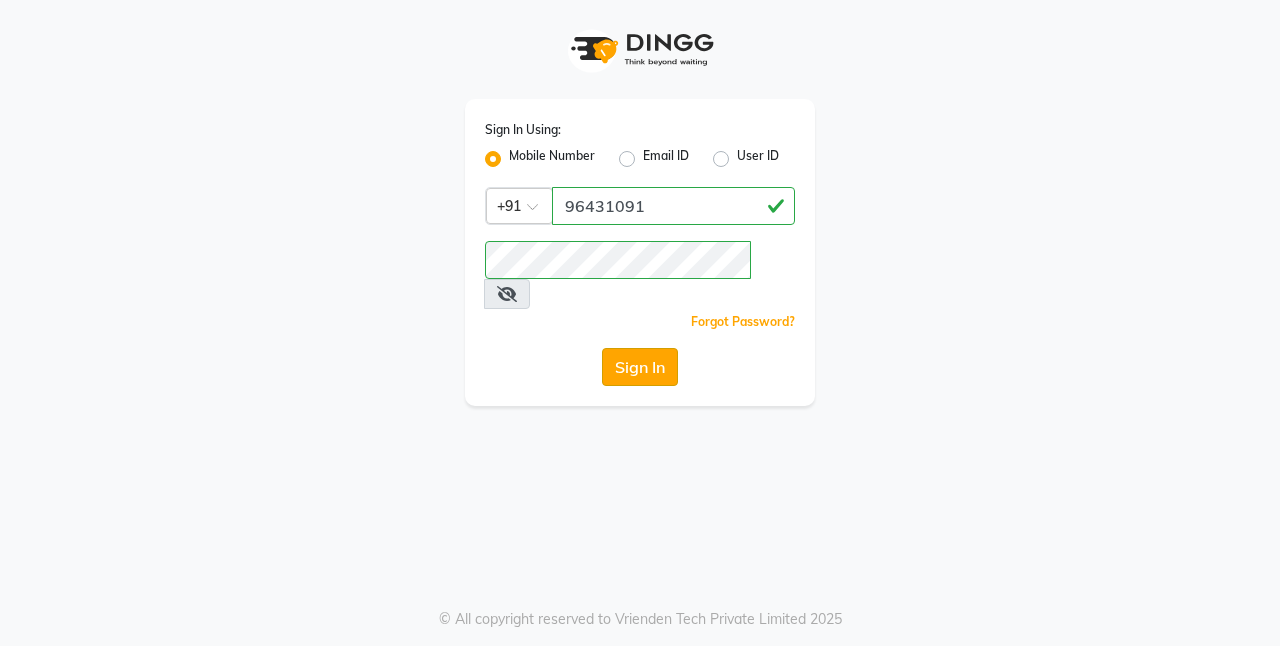 click on "Sign In" 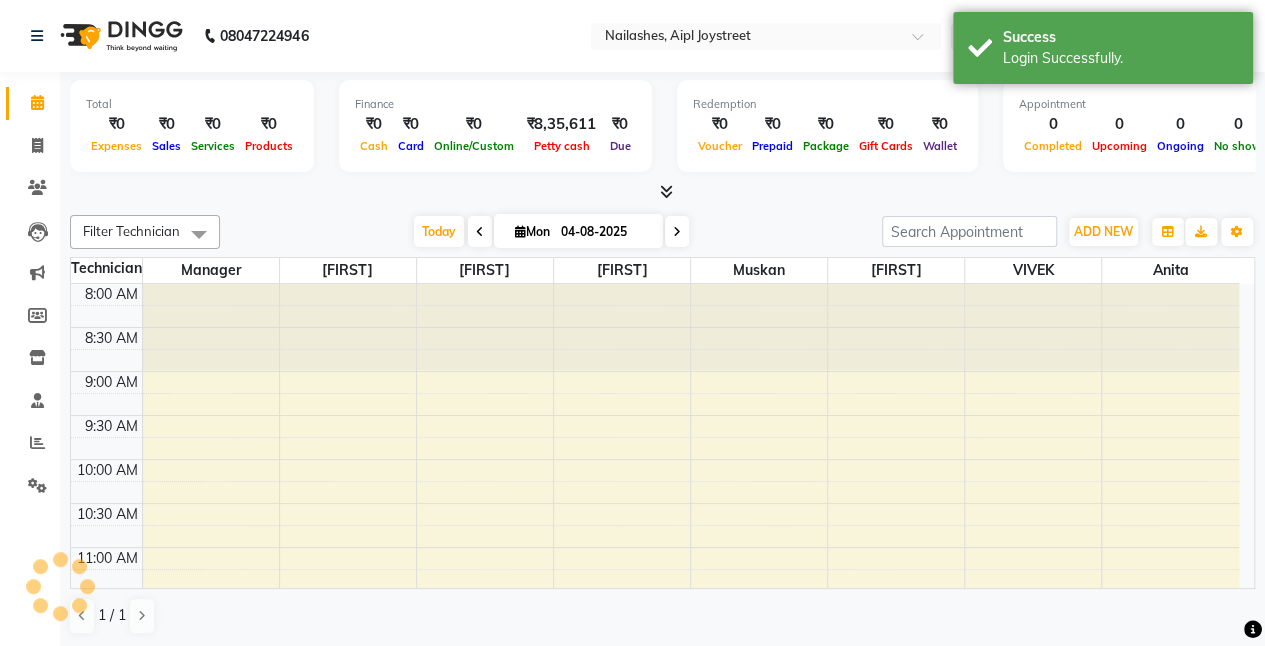 scroll, scrollTop: 0, scrollLeft: 0, axis: both 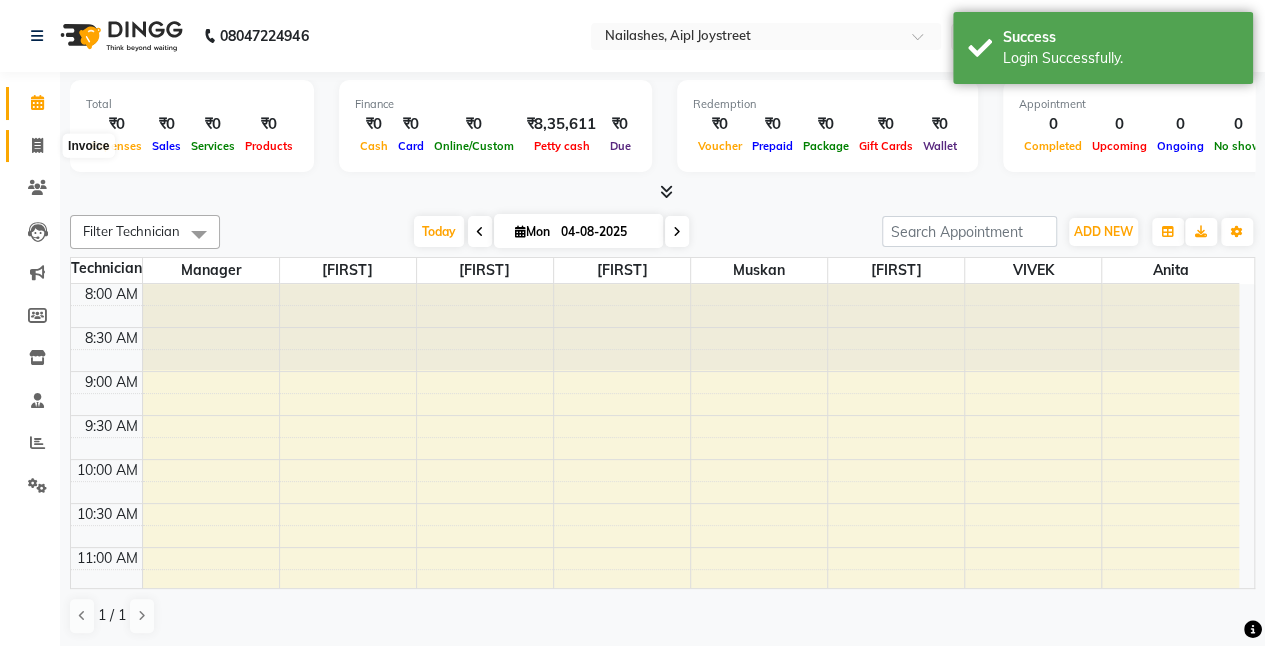 click 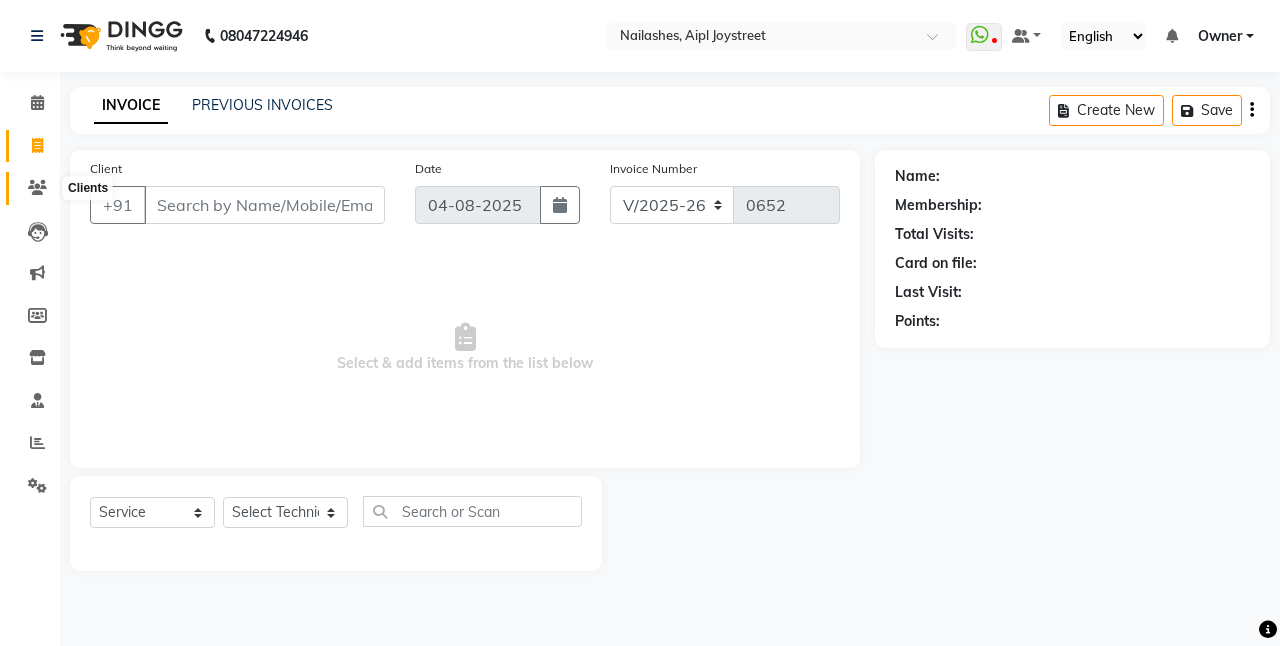 click 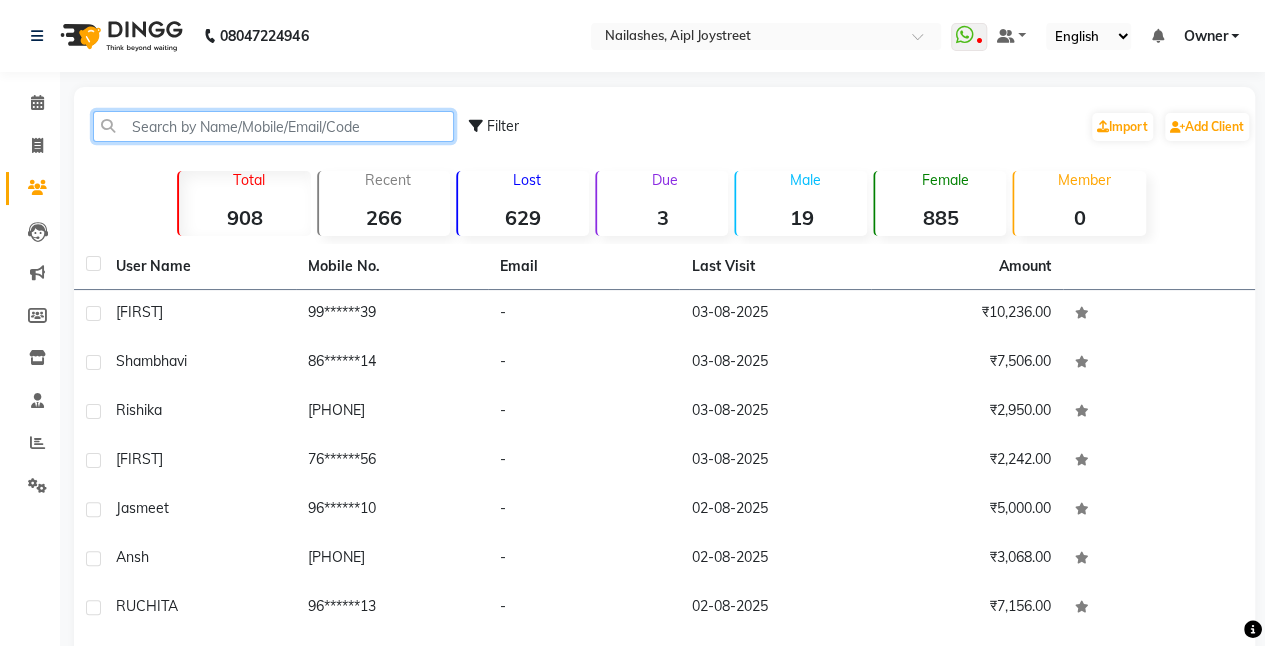 click 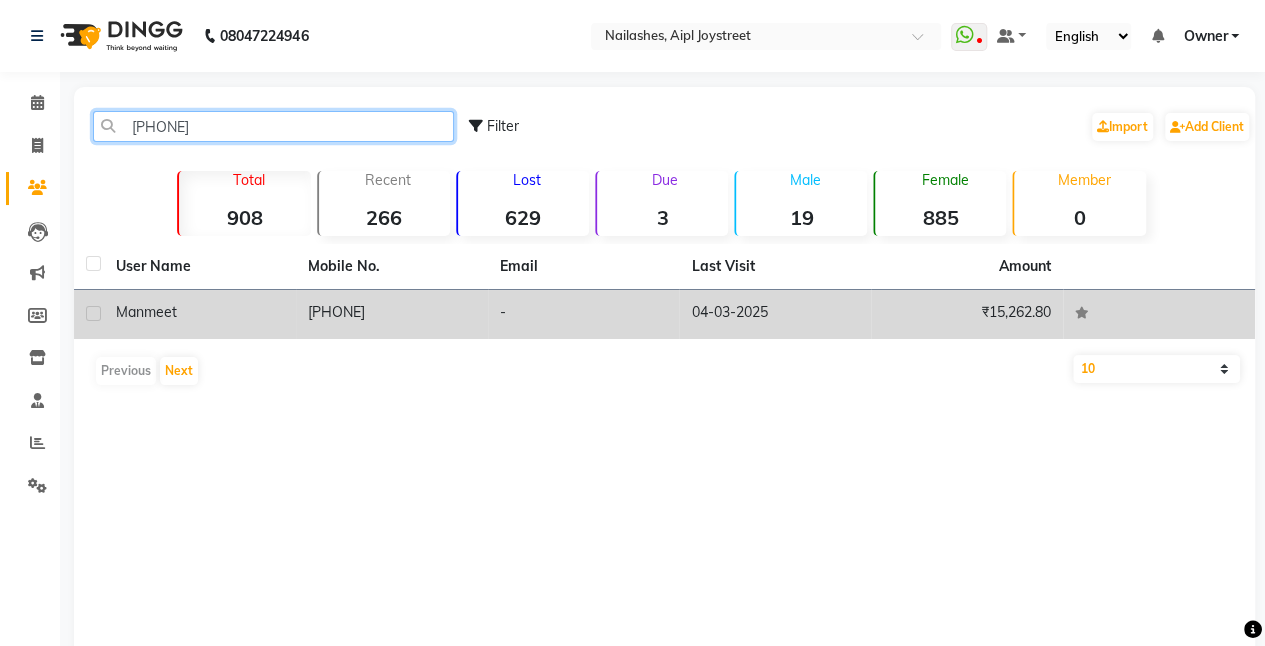 type on "[PHONE]" 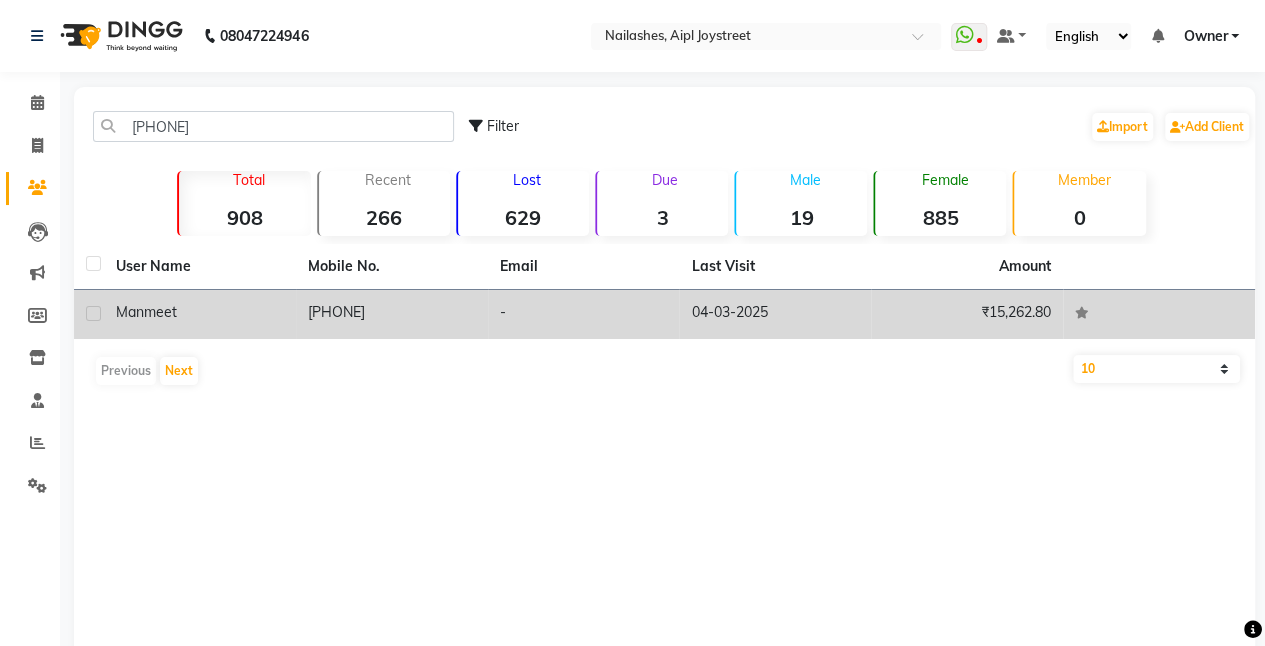 click on "Manmeet" 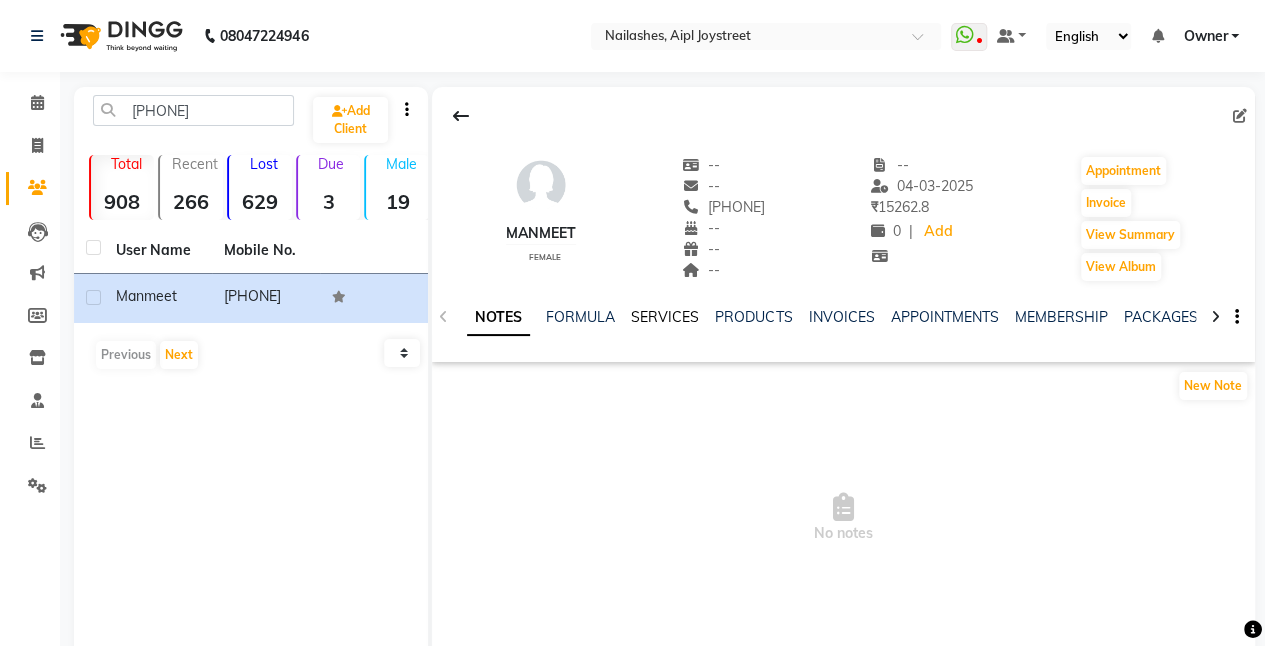 click on "SERVICES" 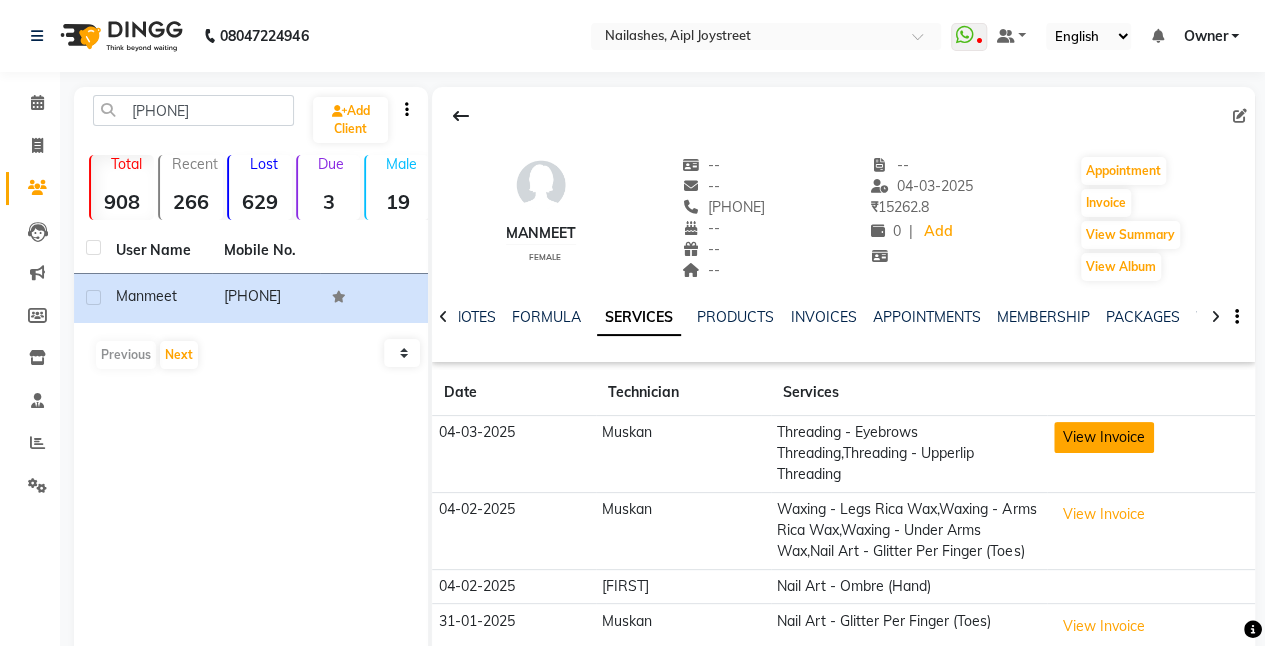 click on "View Invoice" 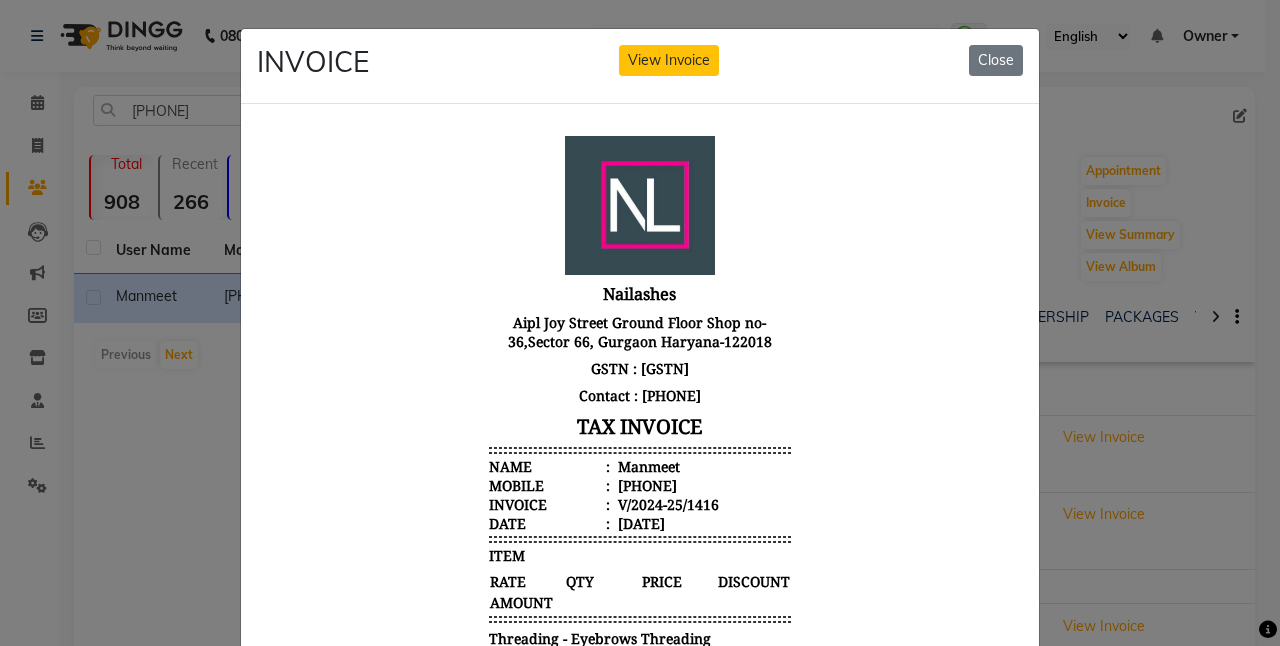 scroll, scrollTop: 76, scrollLeft: 0, axis: vertical 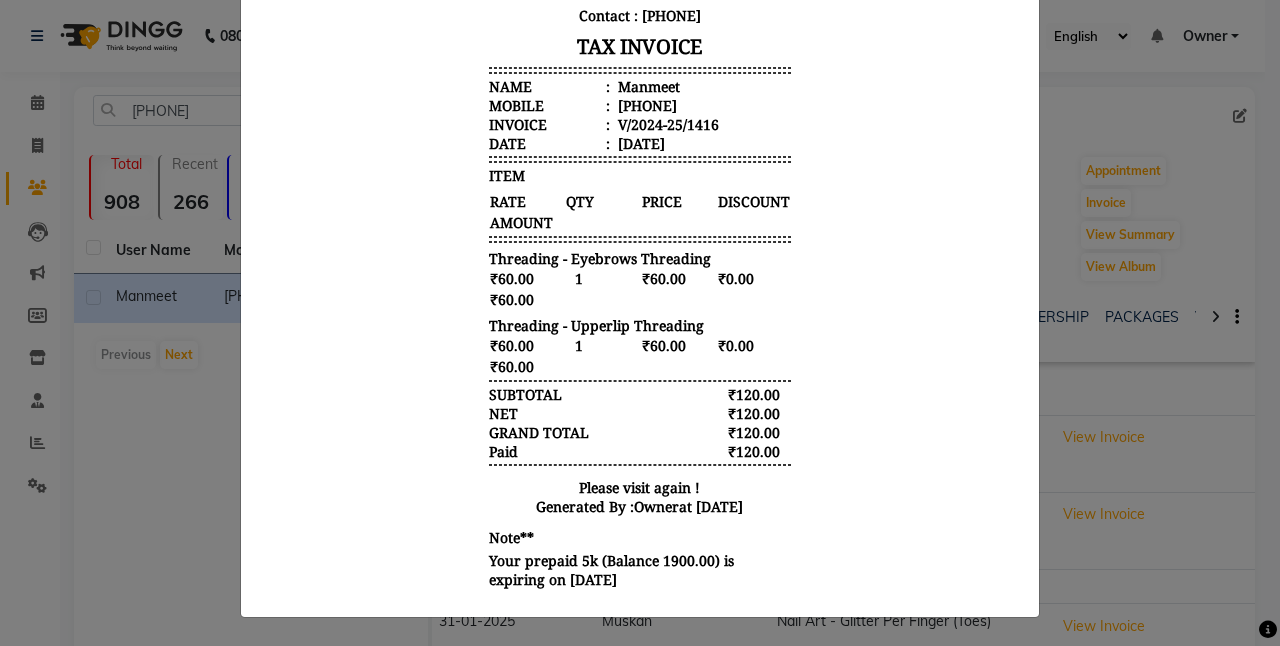 click on "INVOICE View Invoice Close" 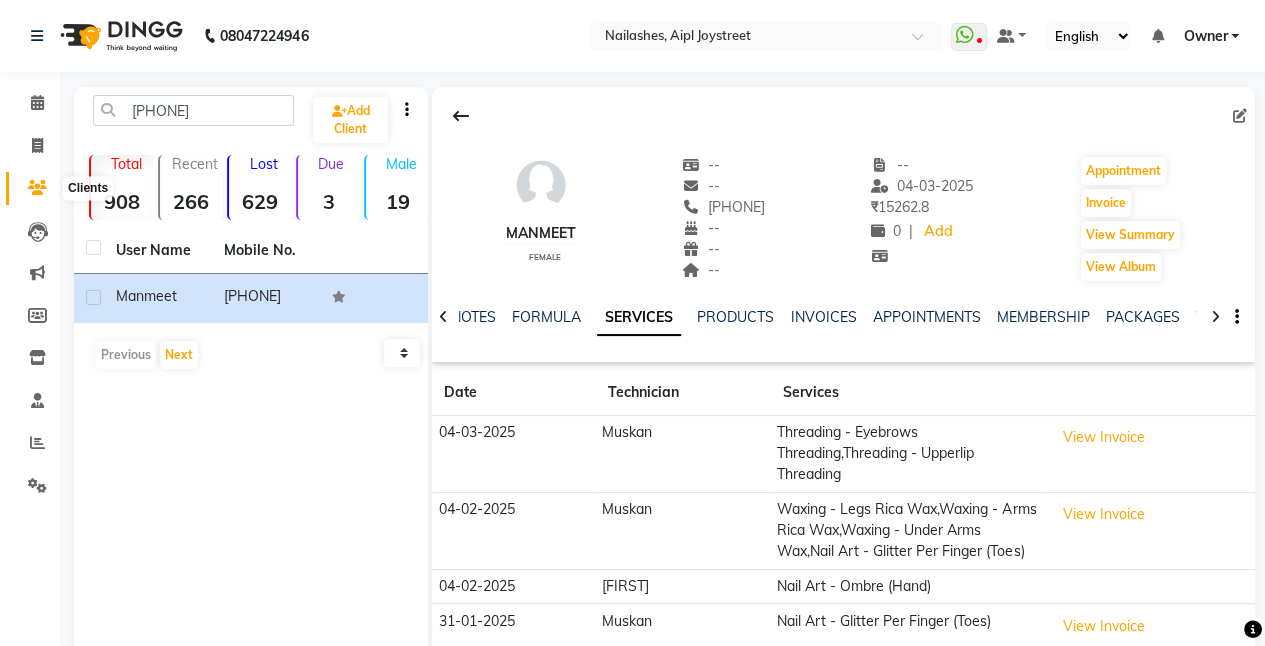 click 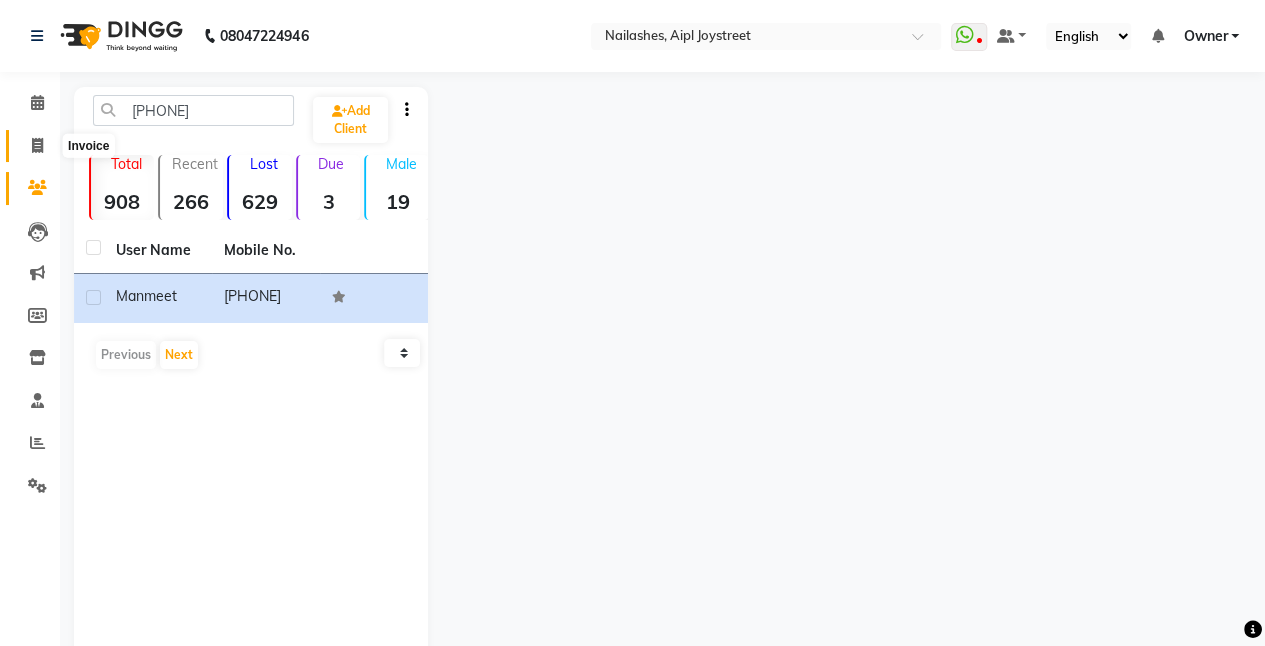 click 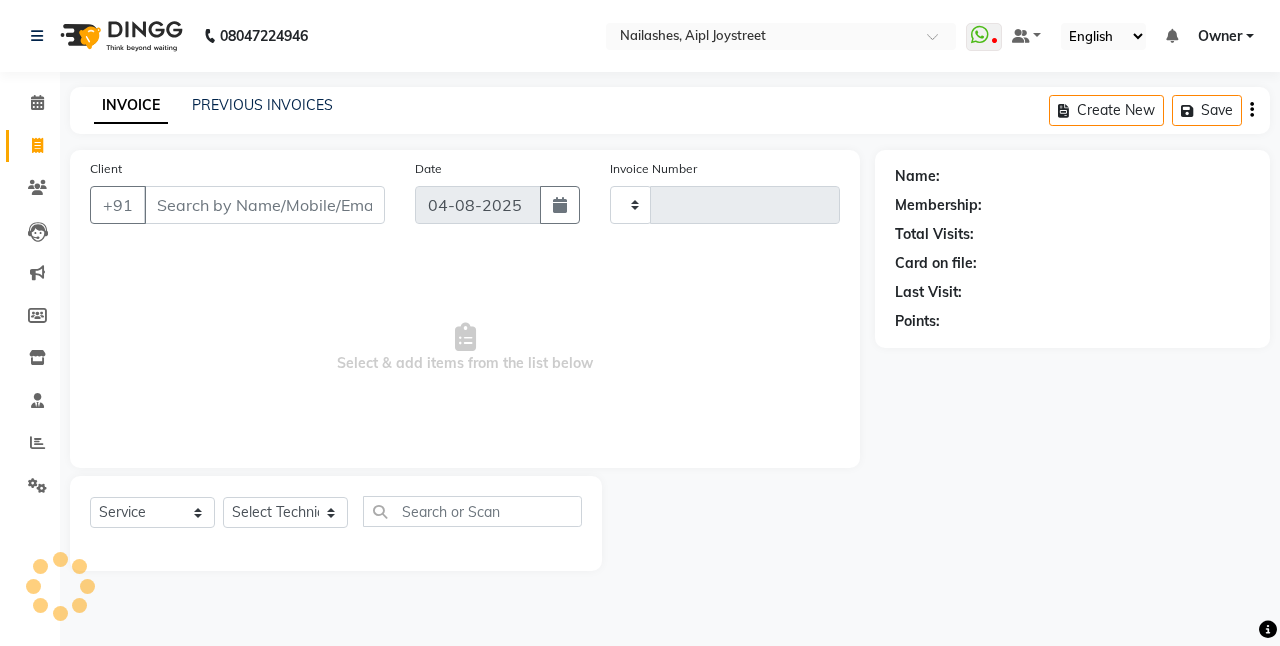 type on "0652" 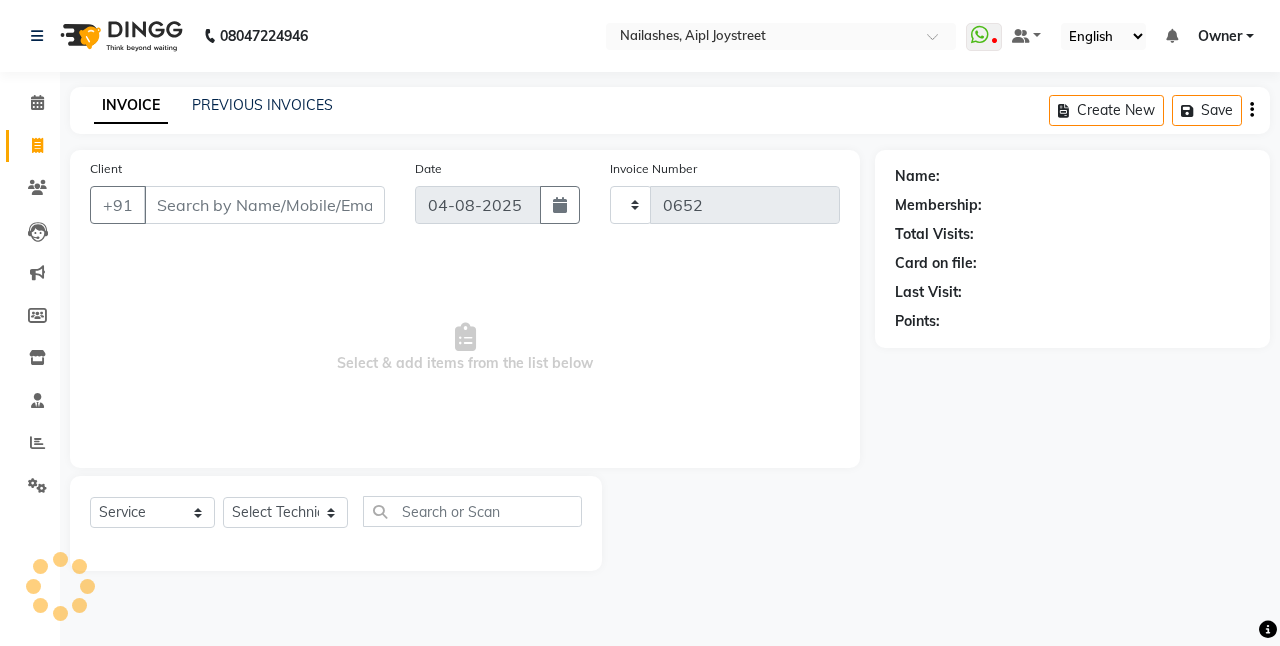 select on "5749" 